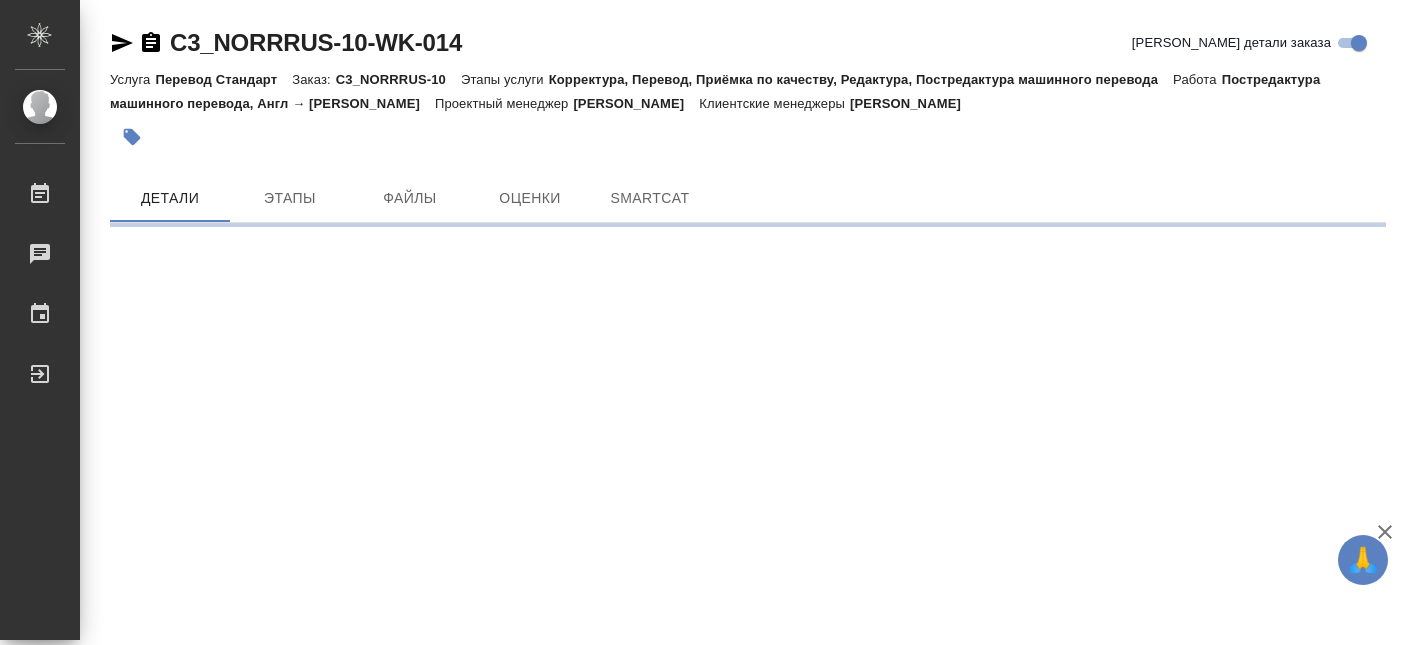 scroll, scrollTop: 0, scrollLeft: 0, axis: both 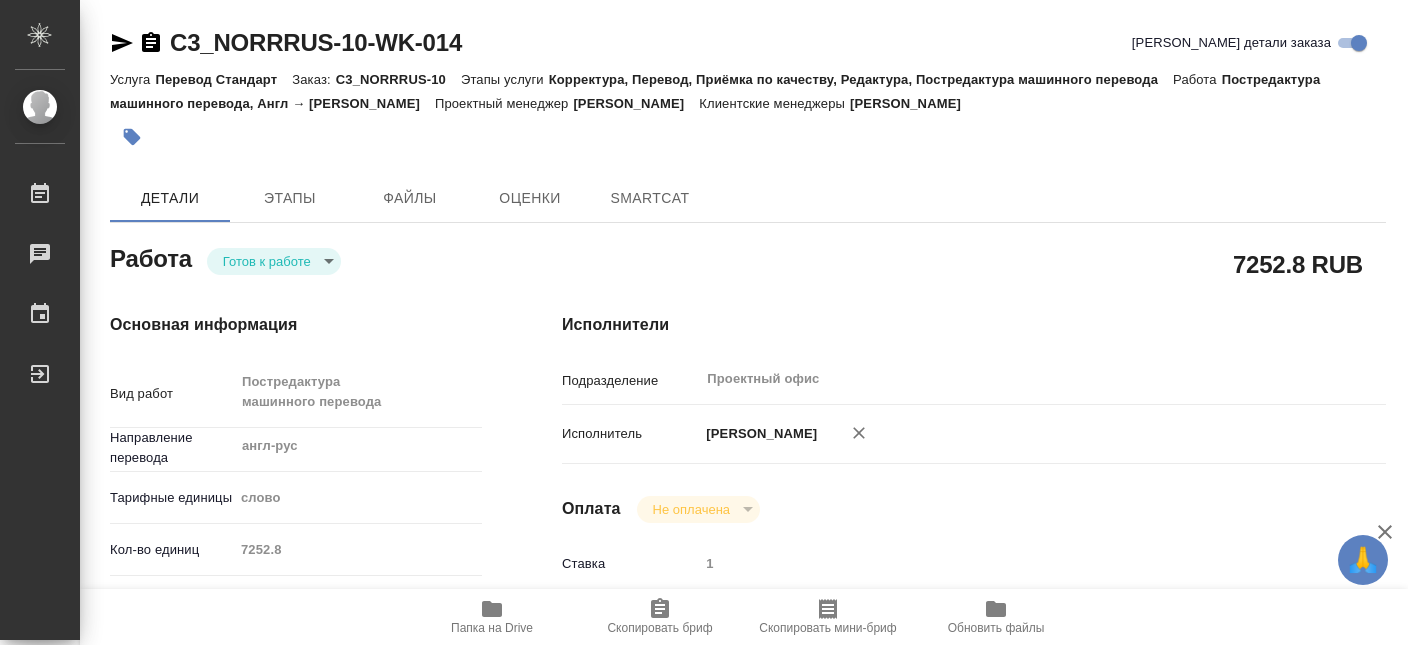 type on "x" 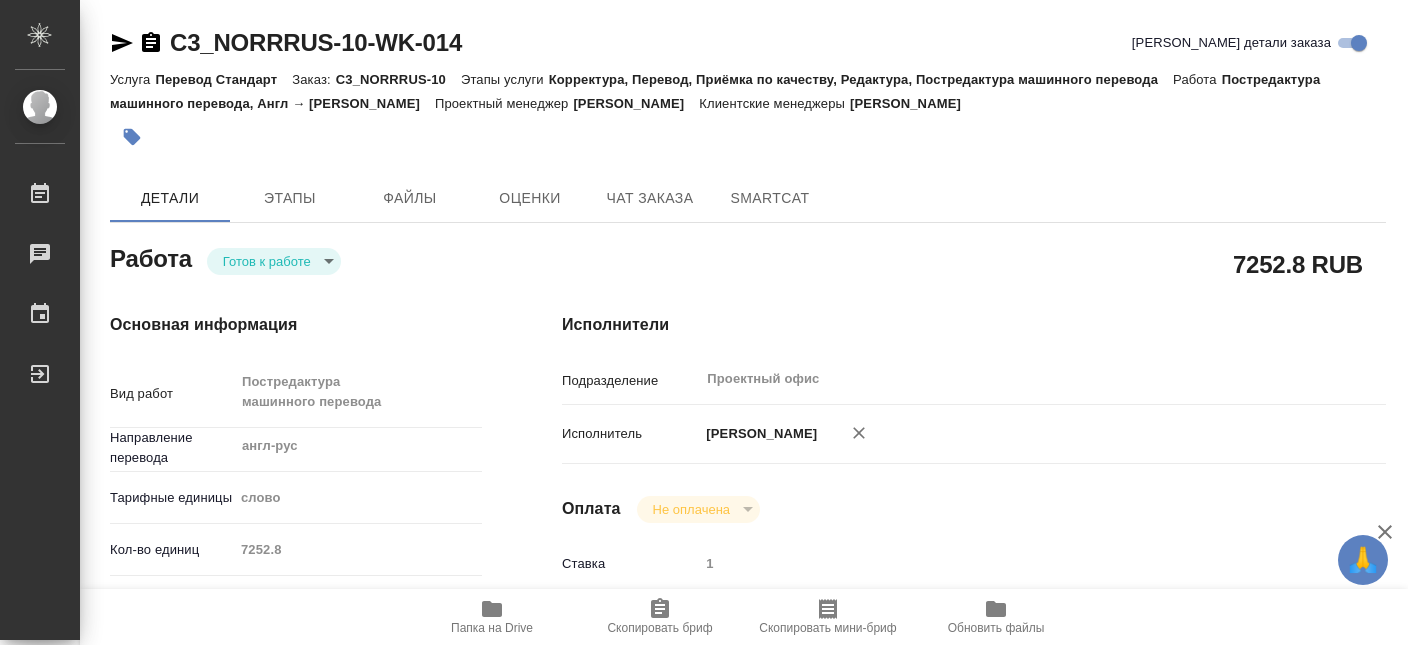 type on "x" 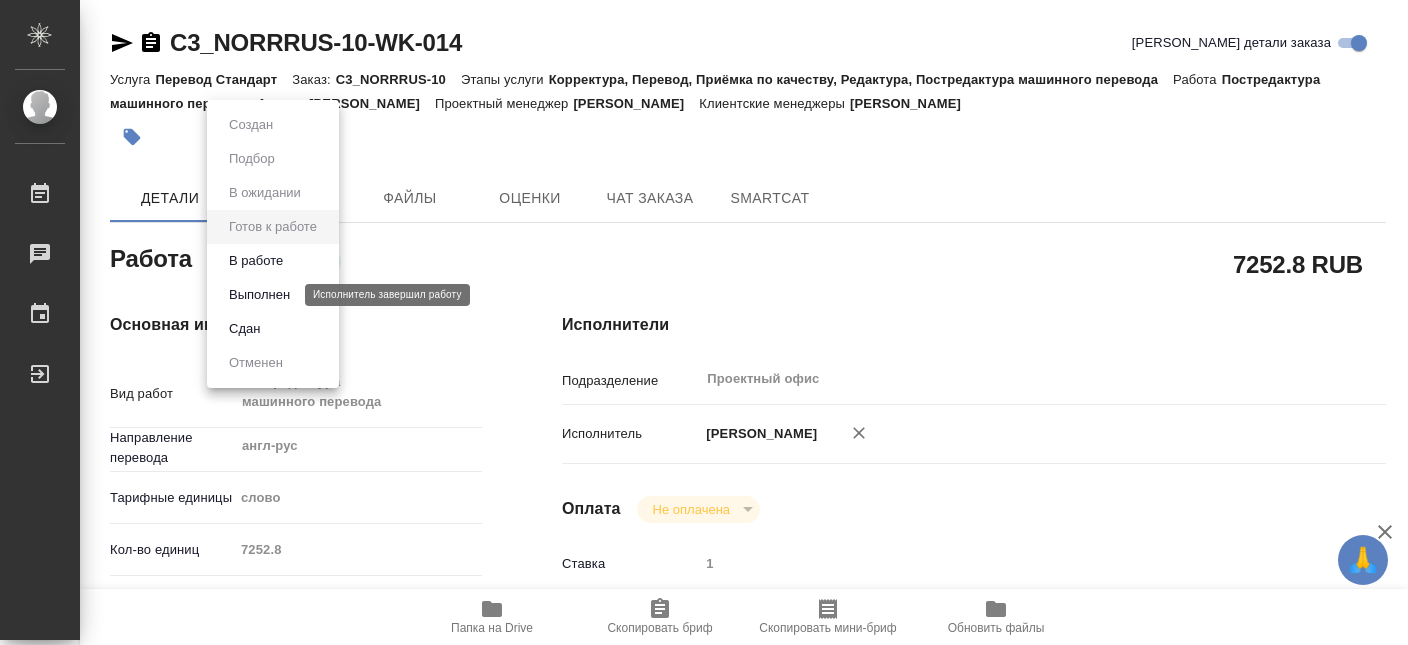 click on "Выполнен" at bounding box center [259, 295] 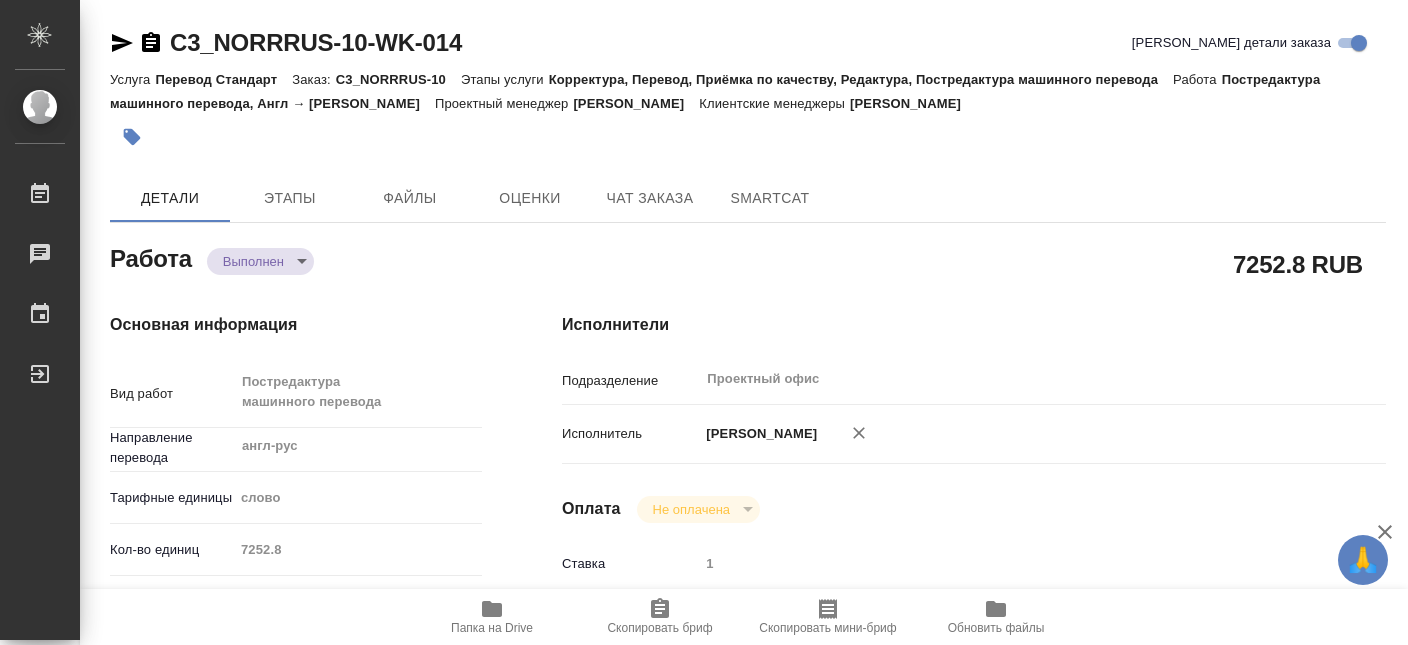 type on "x" 